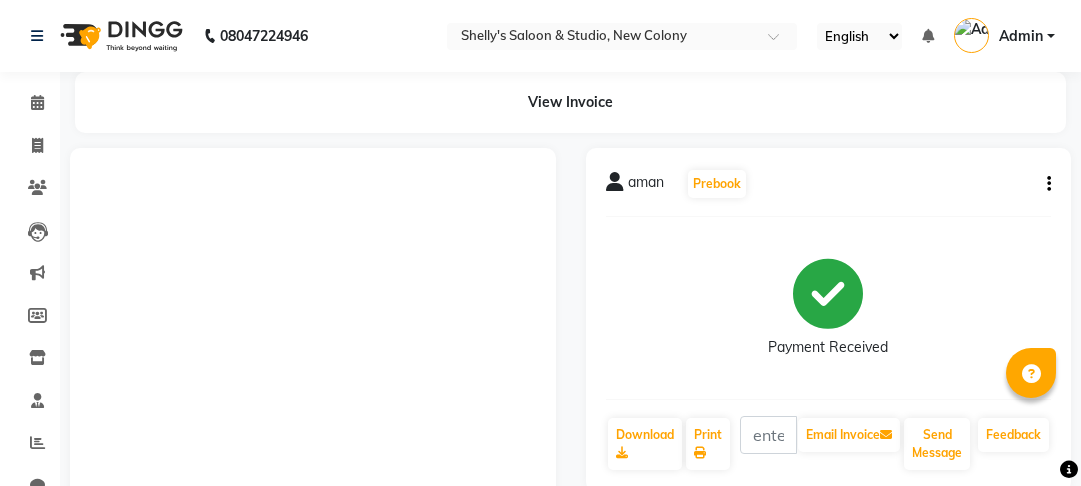 scroll, scrollTop: 464, scrollLeft: 0, axis: vertical 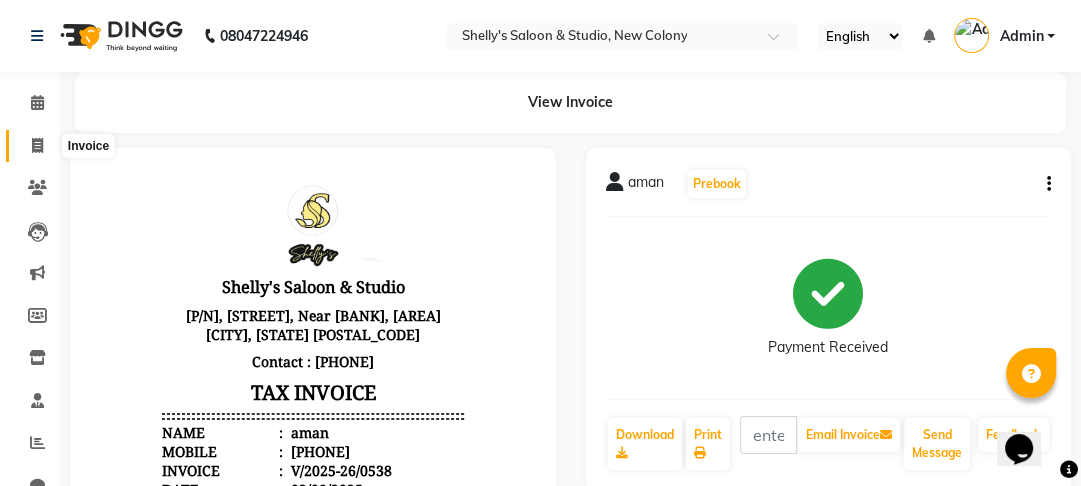click 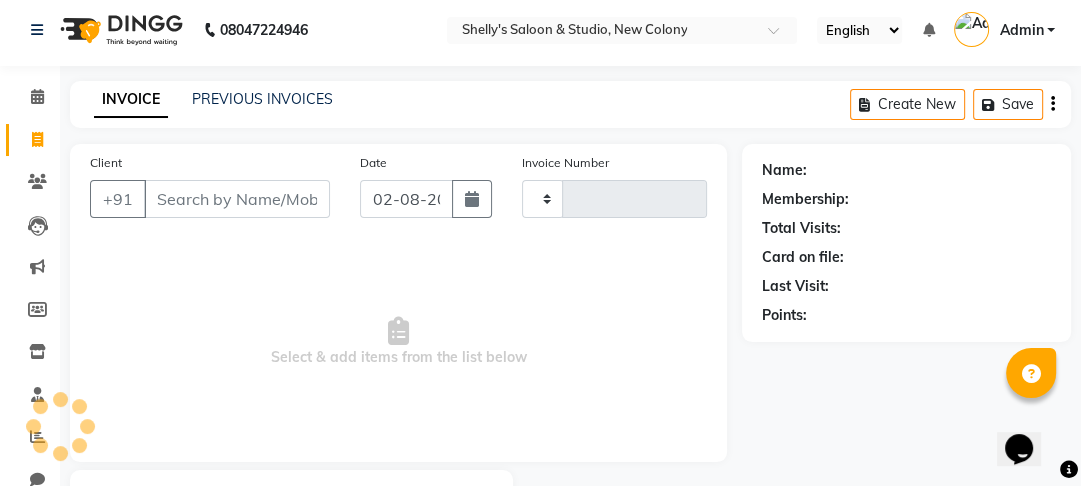 type on "0539" 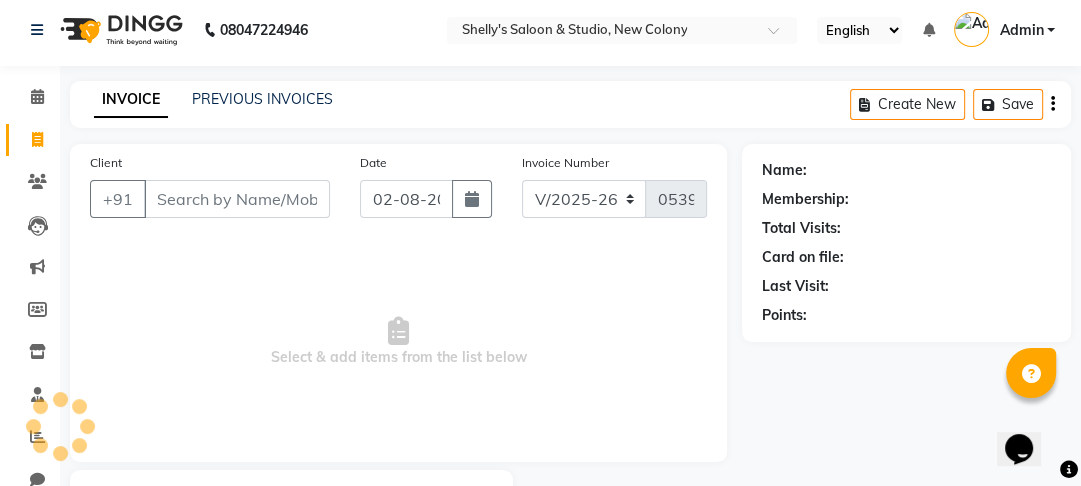 scroll, scrollTop: 116, scrollLeft: 0, axis: vertical 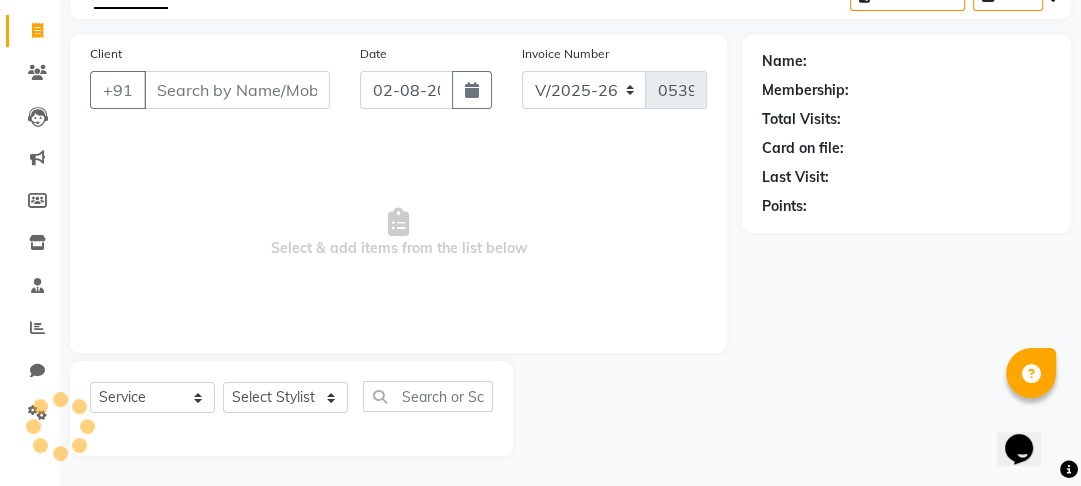 click on "Client" at bounding box center [237, 90] 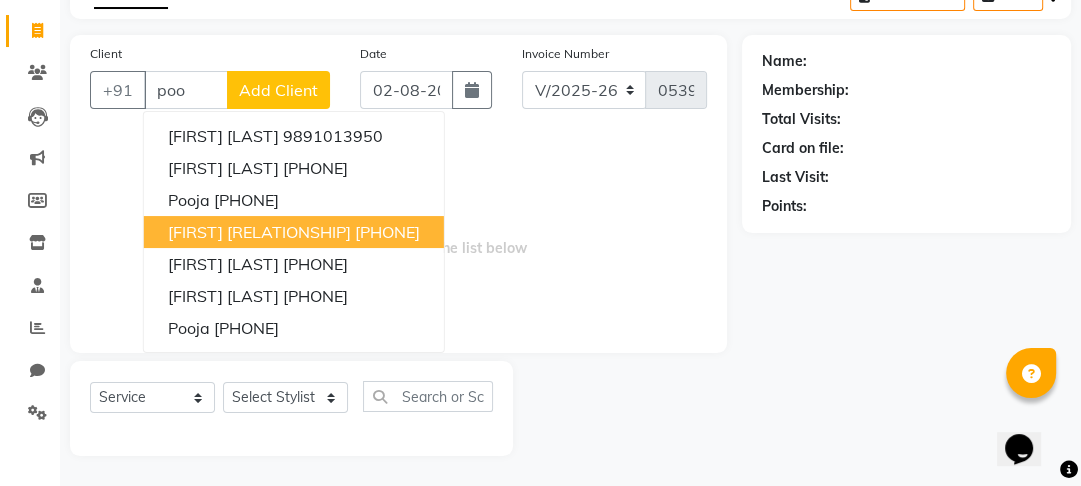 click on "[PHONE]" at bounding box center [387, 232] 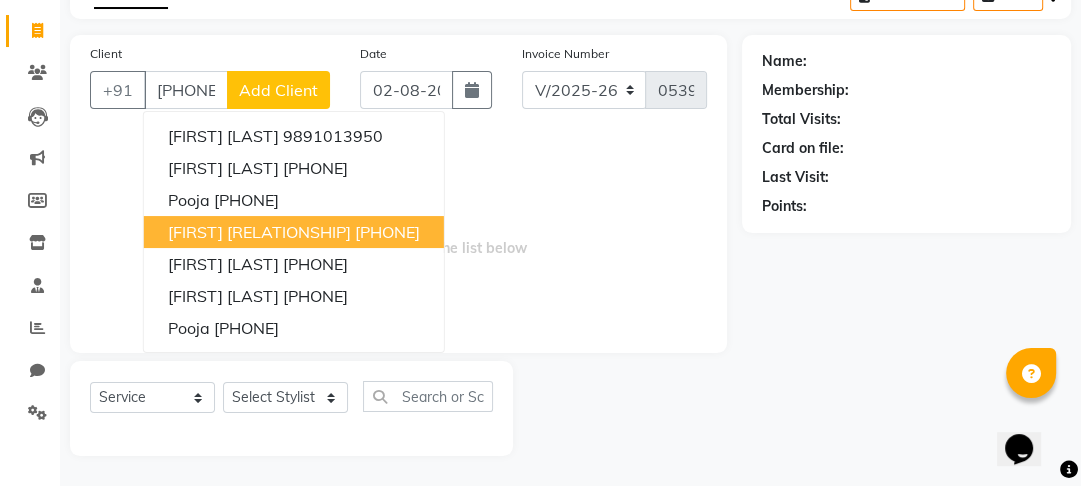 type on "[PHONE]" 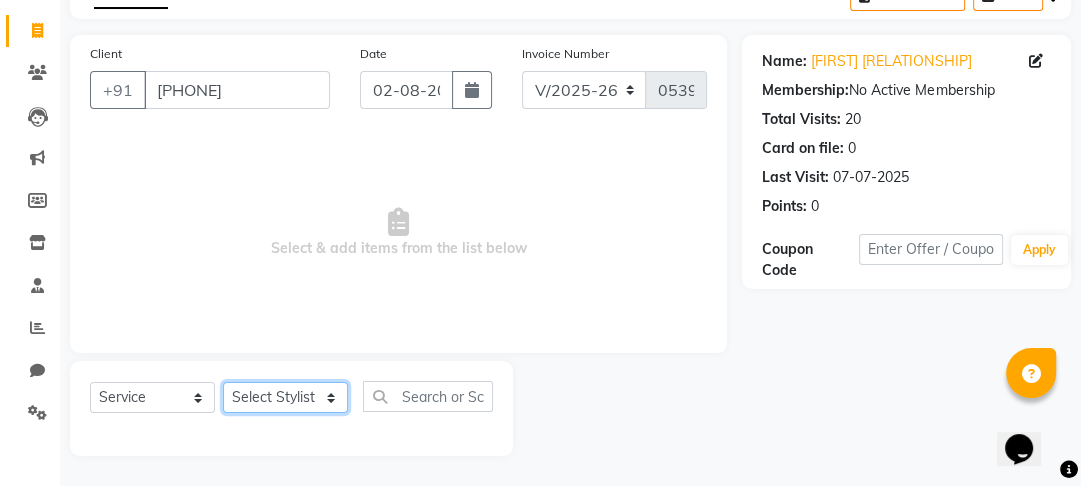 click on "Select Stylist [FIRST] [LAST] [FIRST] [FIRST] [FIRST] [FIRST] [FIRST] [LAST]" 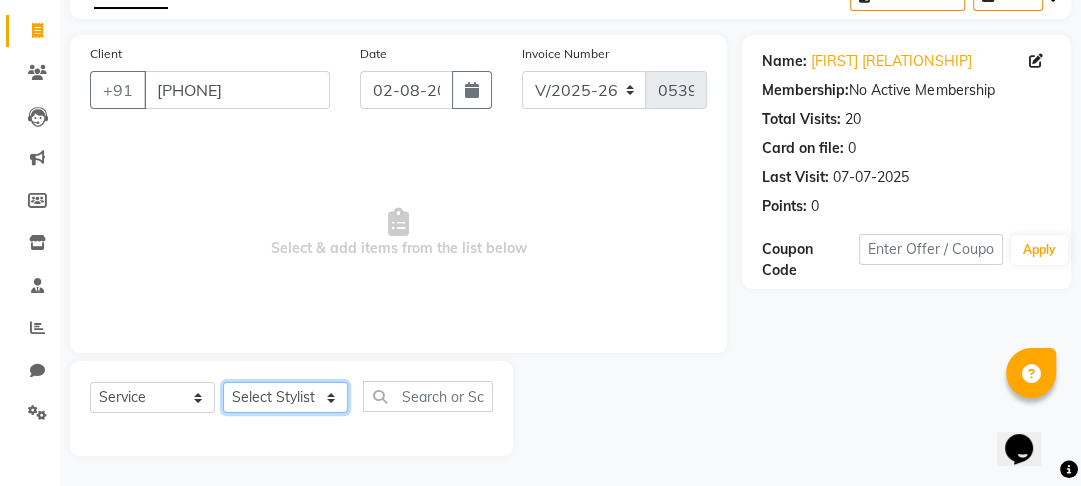 select on "67906" 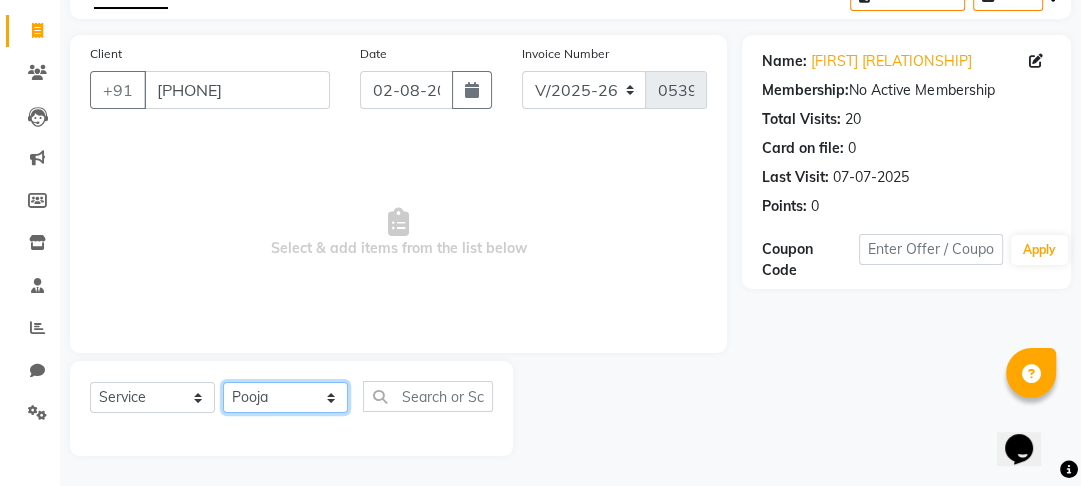 click on "Select Stylist [FIRST] [LAST] [FIRST] [FIRST] [FIRST] [FIRST] [FIRST] [LAST]" 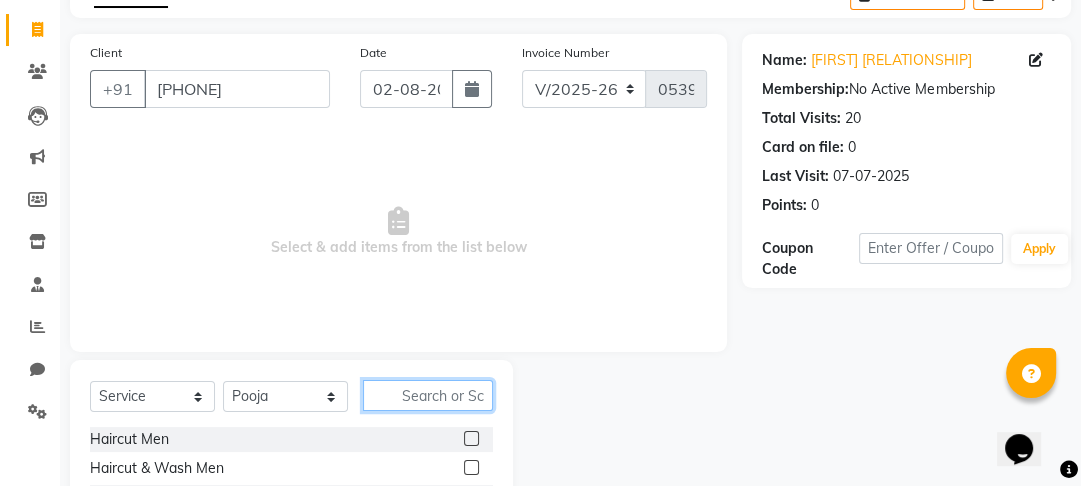 click 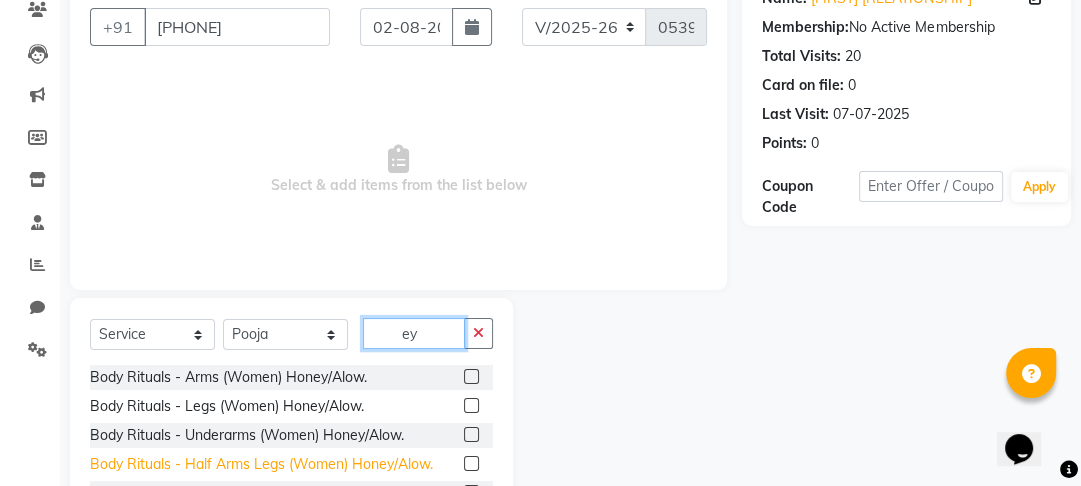 scroll, scrollTop: 196, scrollLeft: 0, axis: vertical 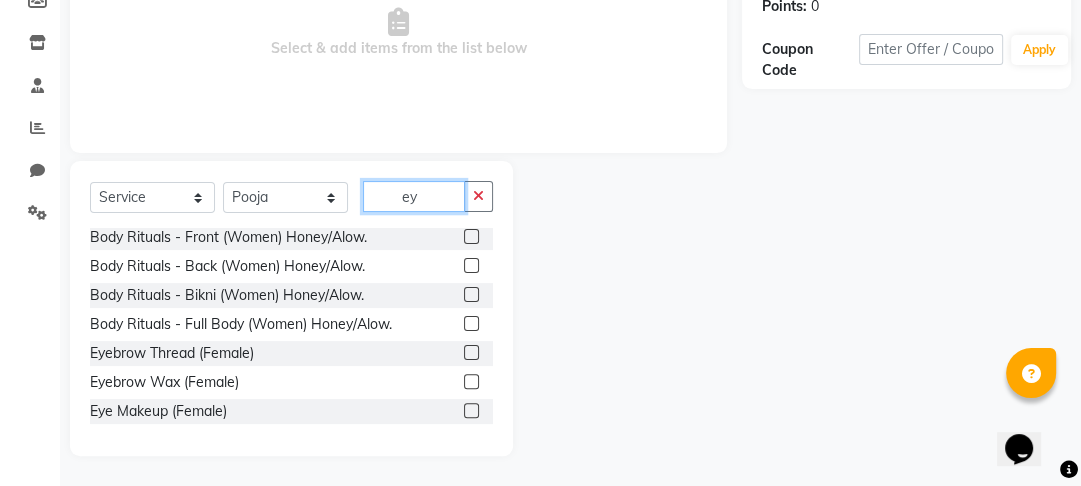 type on "ey" 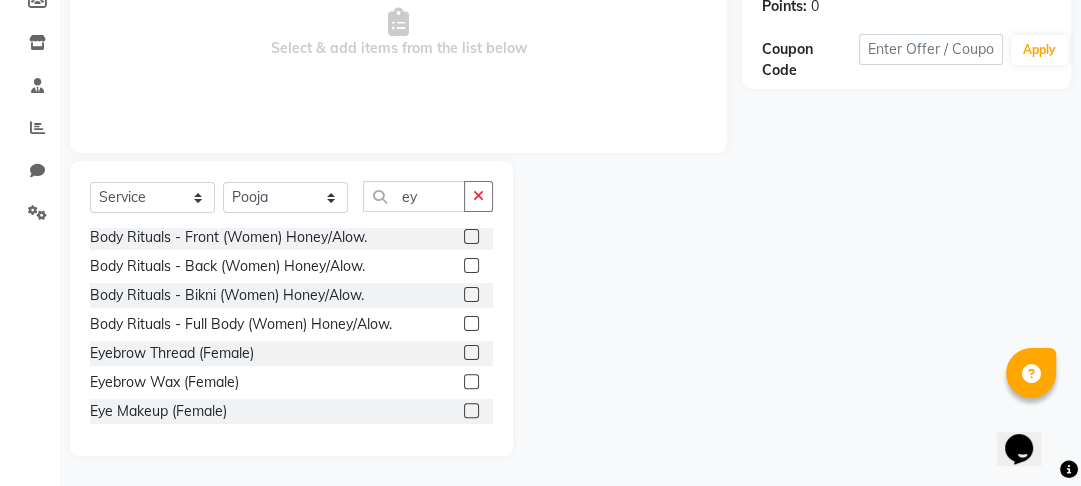click 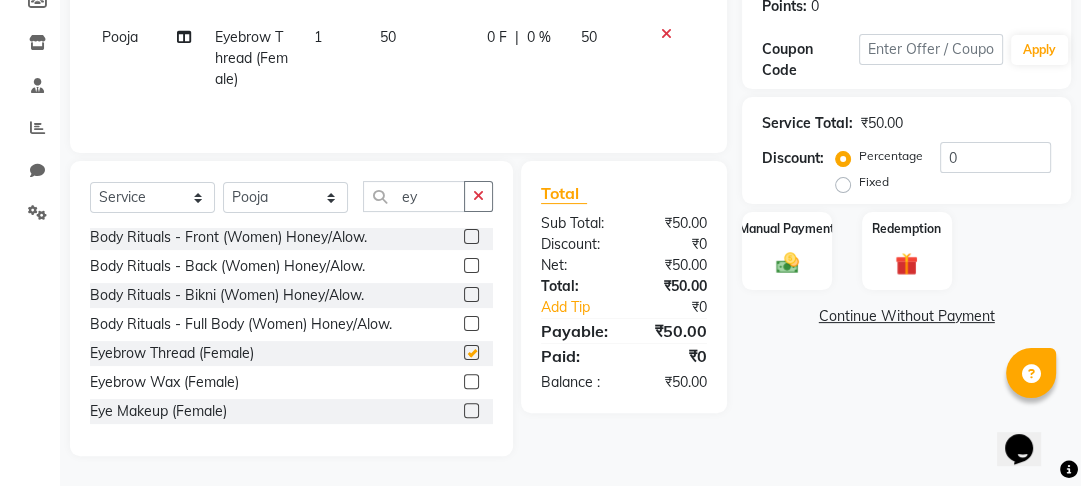 checkbox on "false" 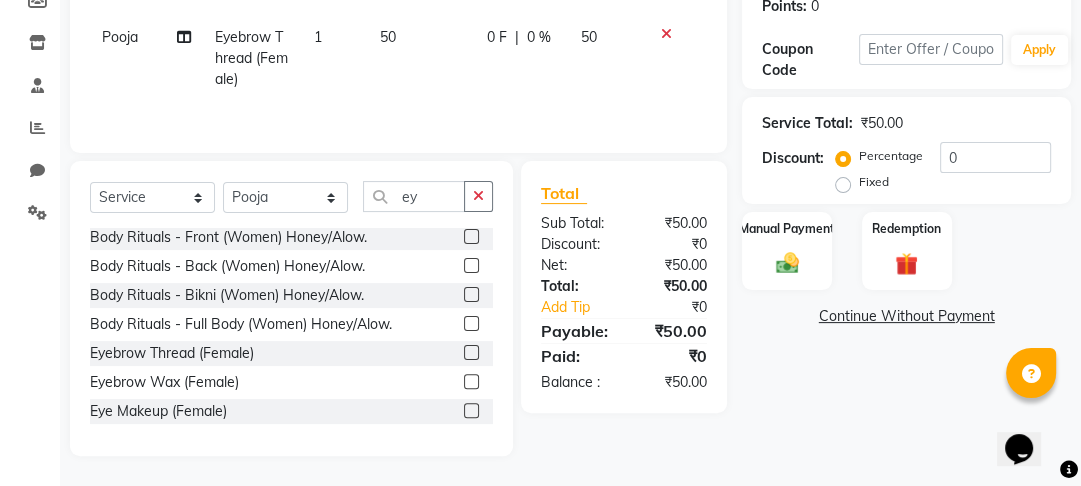 click on "Fixed" 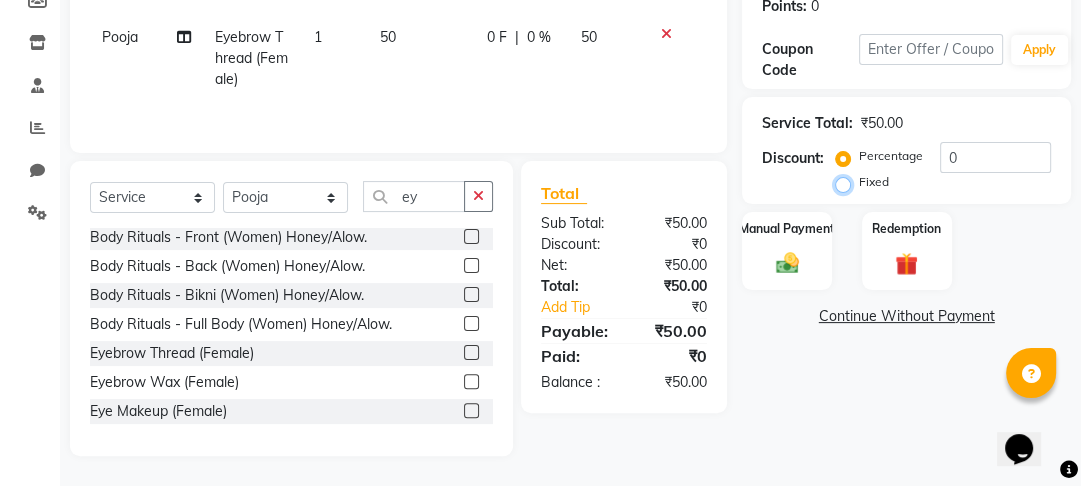 click on "Fixed" at bounding box center (847, 182) 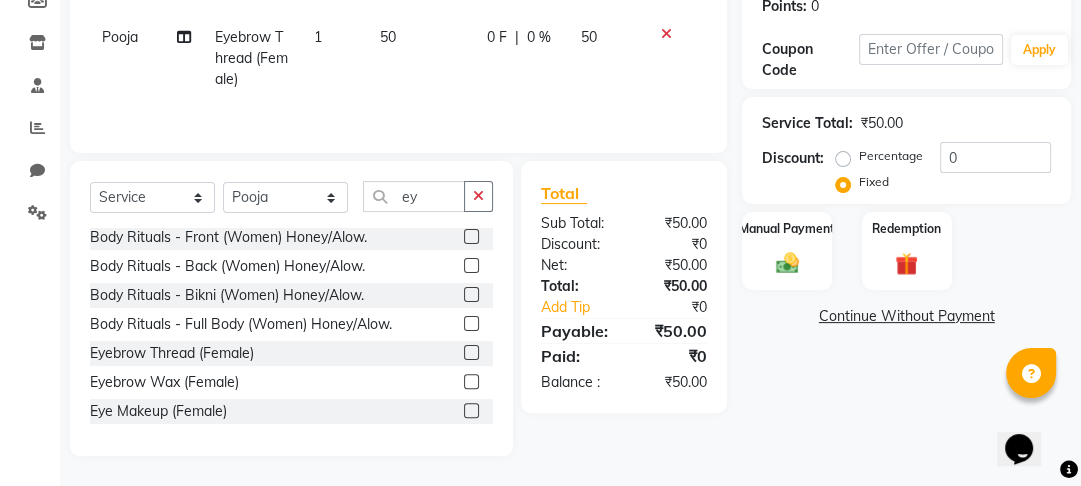 click on "Name: [FIRST] [RELATIONSHIP] Membership:  No Active Membership  Total Visits:  20 Card on file:  0 Last Visit:   [DATE] Points:   0  Coupon Code Apply Service Total:  ₹50.00  Discount:  Percentage   Fixed  0 Manual Payment Redemption  Continue Without Payment" 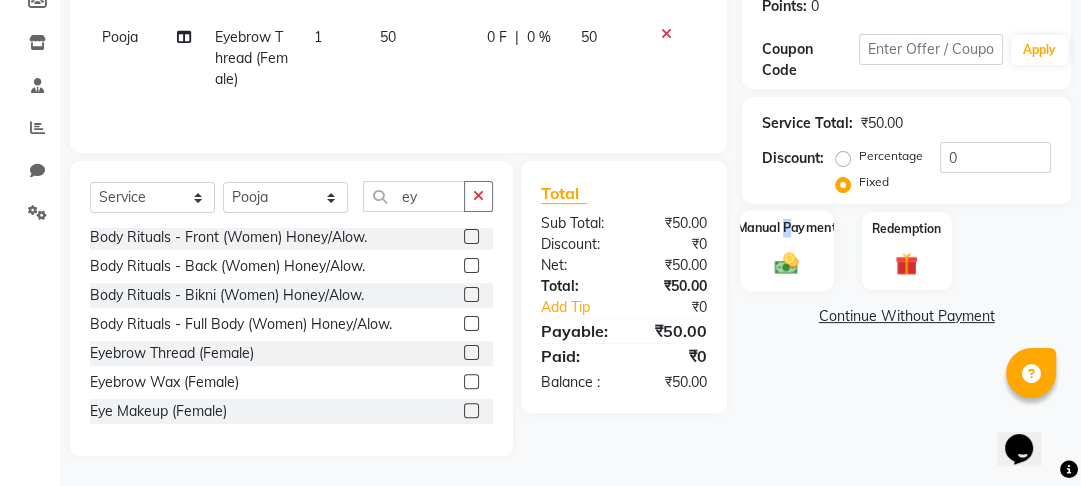 drag, startPoint x: 792, startPoint y: 219, endPoint x: 782, endPoint y: 216, distance: 10.440307 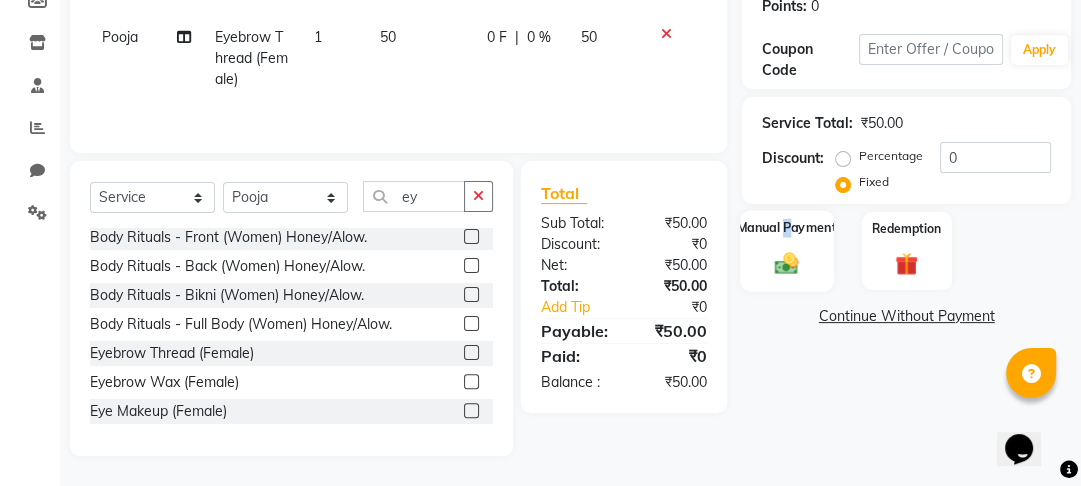 click on "Manual Payment" 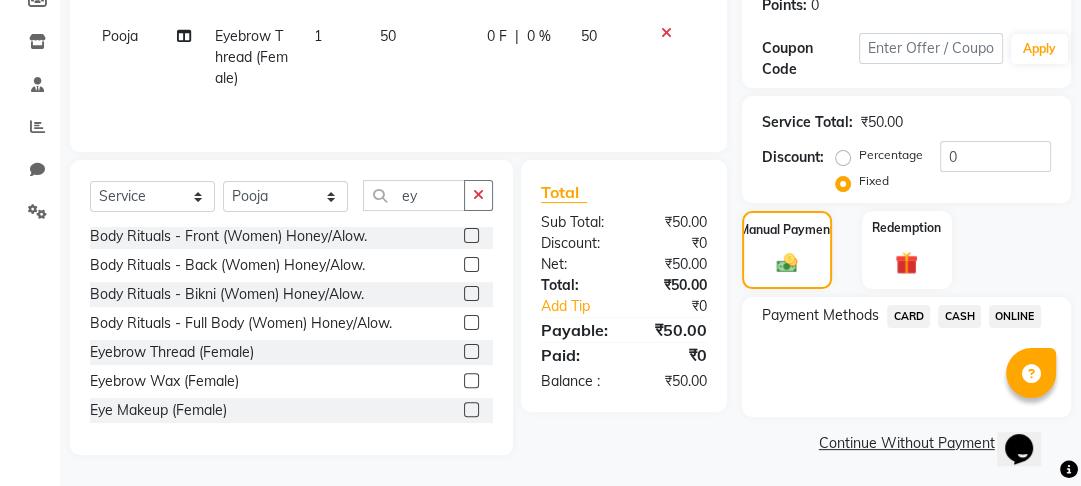 click on "CASH" 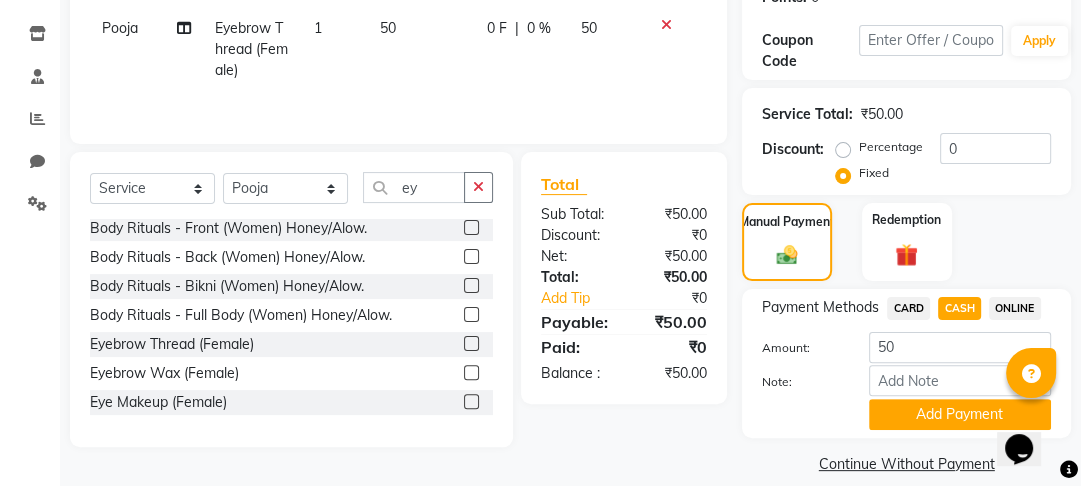 scroll, scrollTop: 348, scrollLeft: 0, axis: vertical 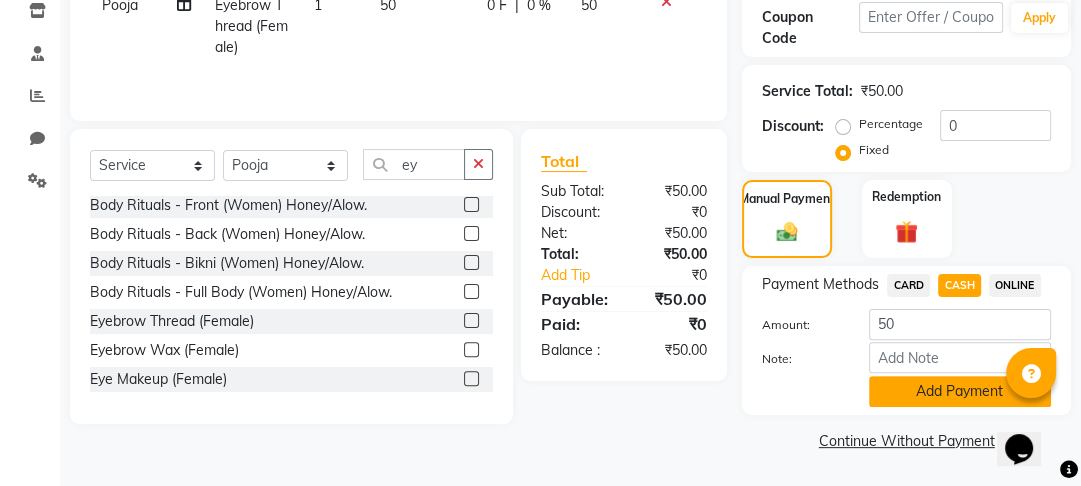 click on "Add Payment" 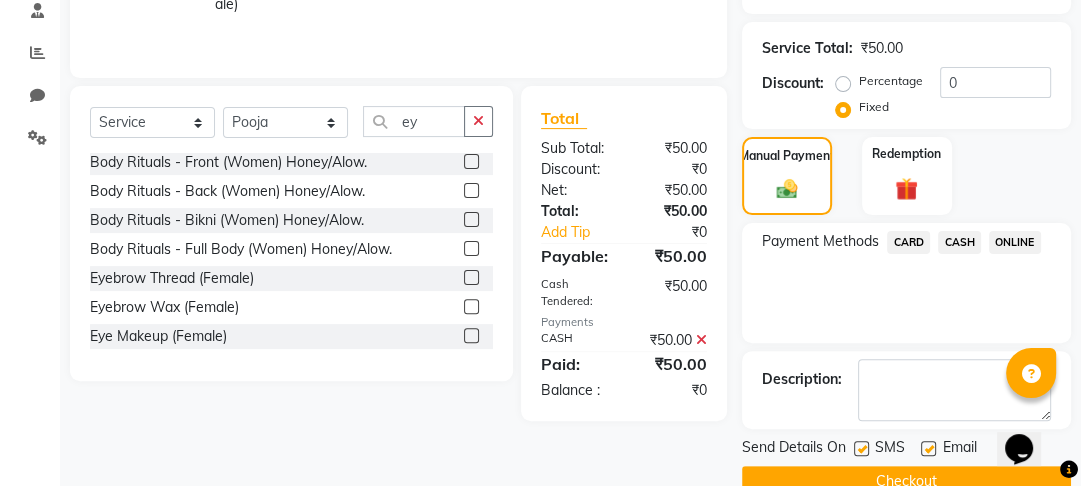 scroll, scrollTop: 429, scrollLeft: 0, axis: vertical 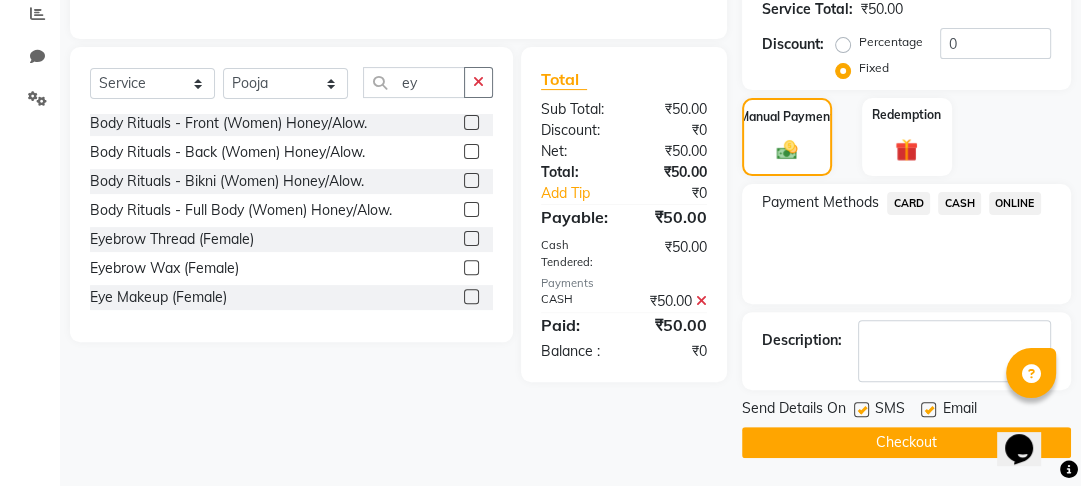 click on "Checkout" 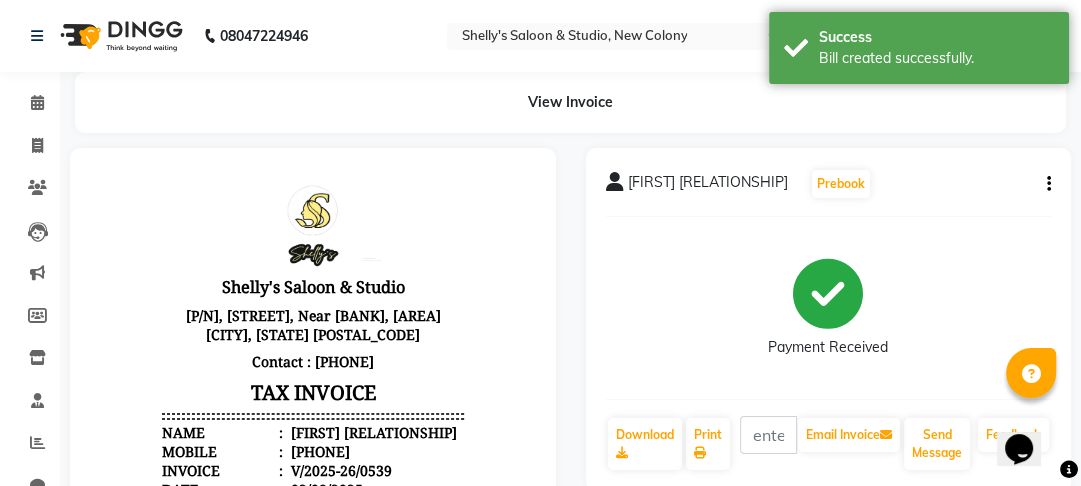 scroll, scrollTop: 0, scrollLeft: 0, axis: both 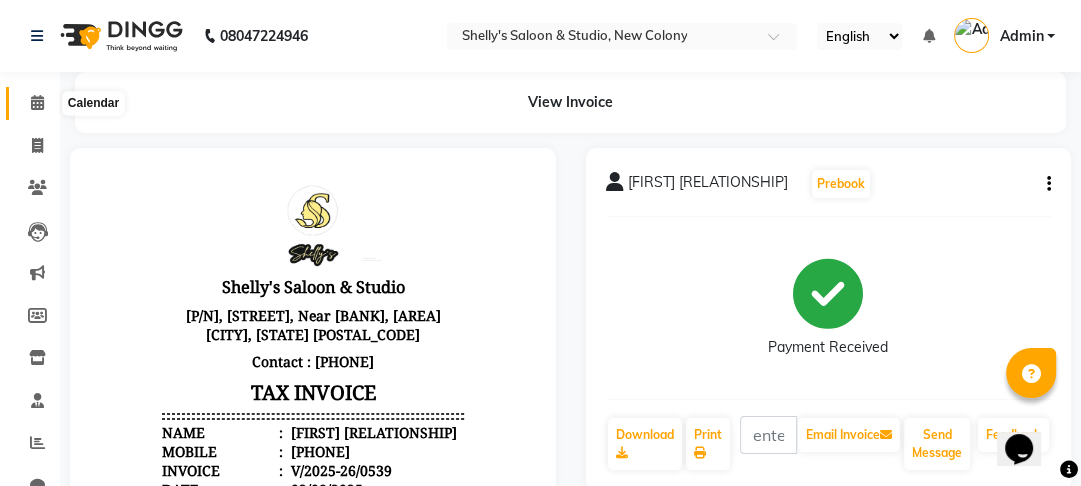 click 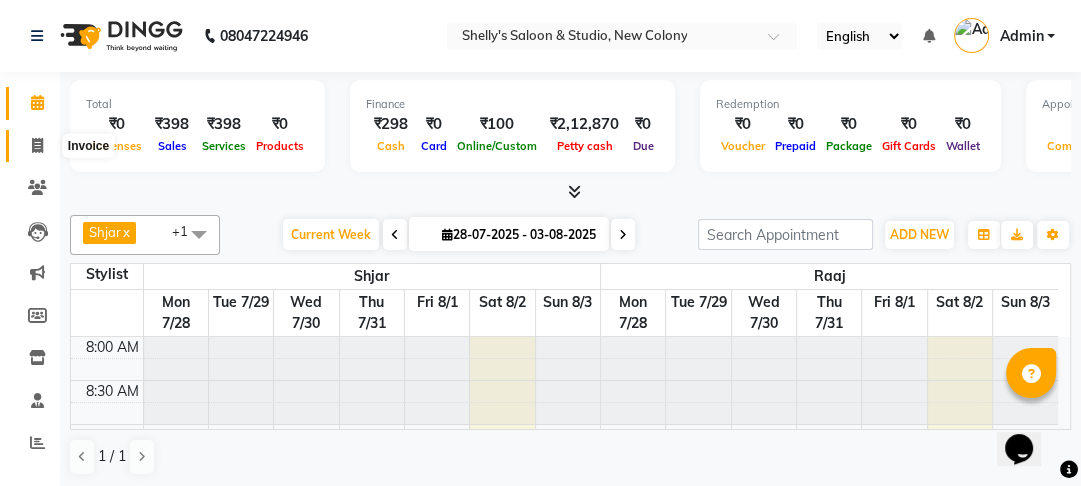 click 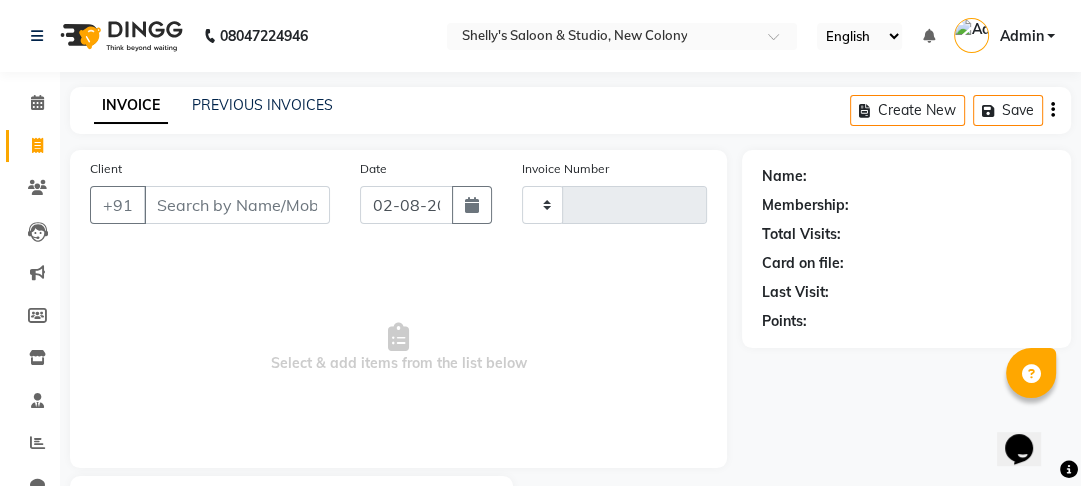type on "0540" 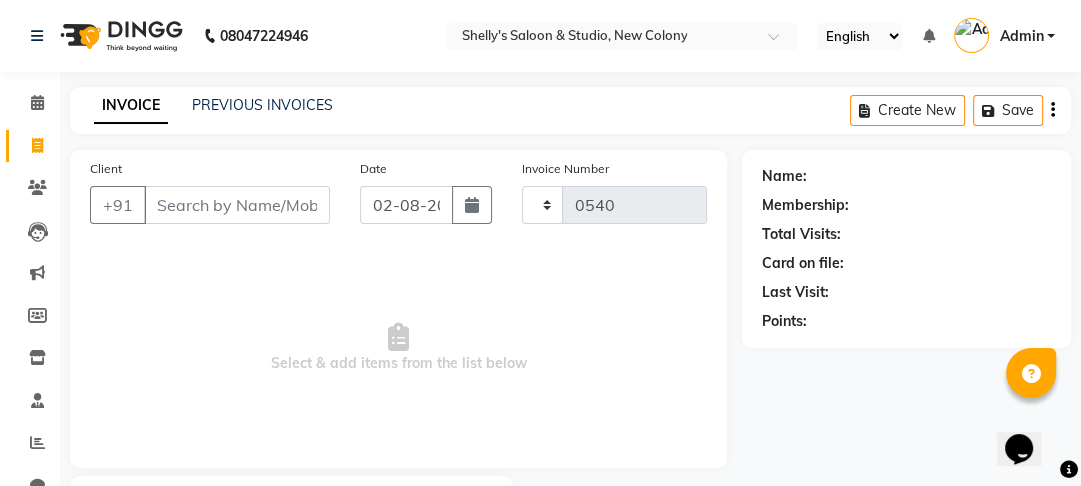 select on "7536" 